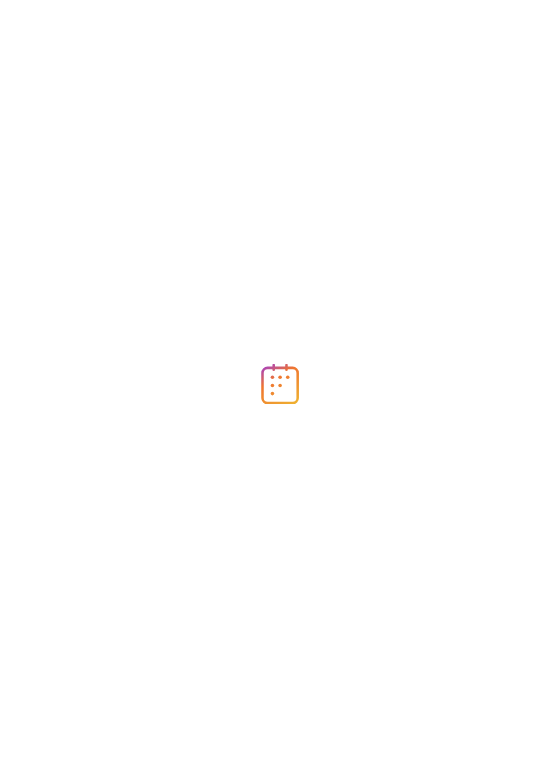scroll, scrollTop: 0, scrollLeft: 0, axis: both 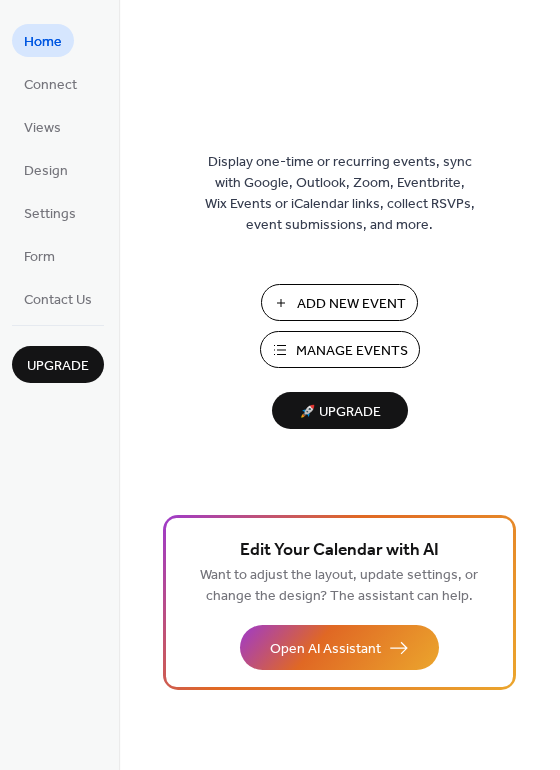 click on "Manage Events" at bounding box center [352, 351] 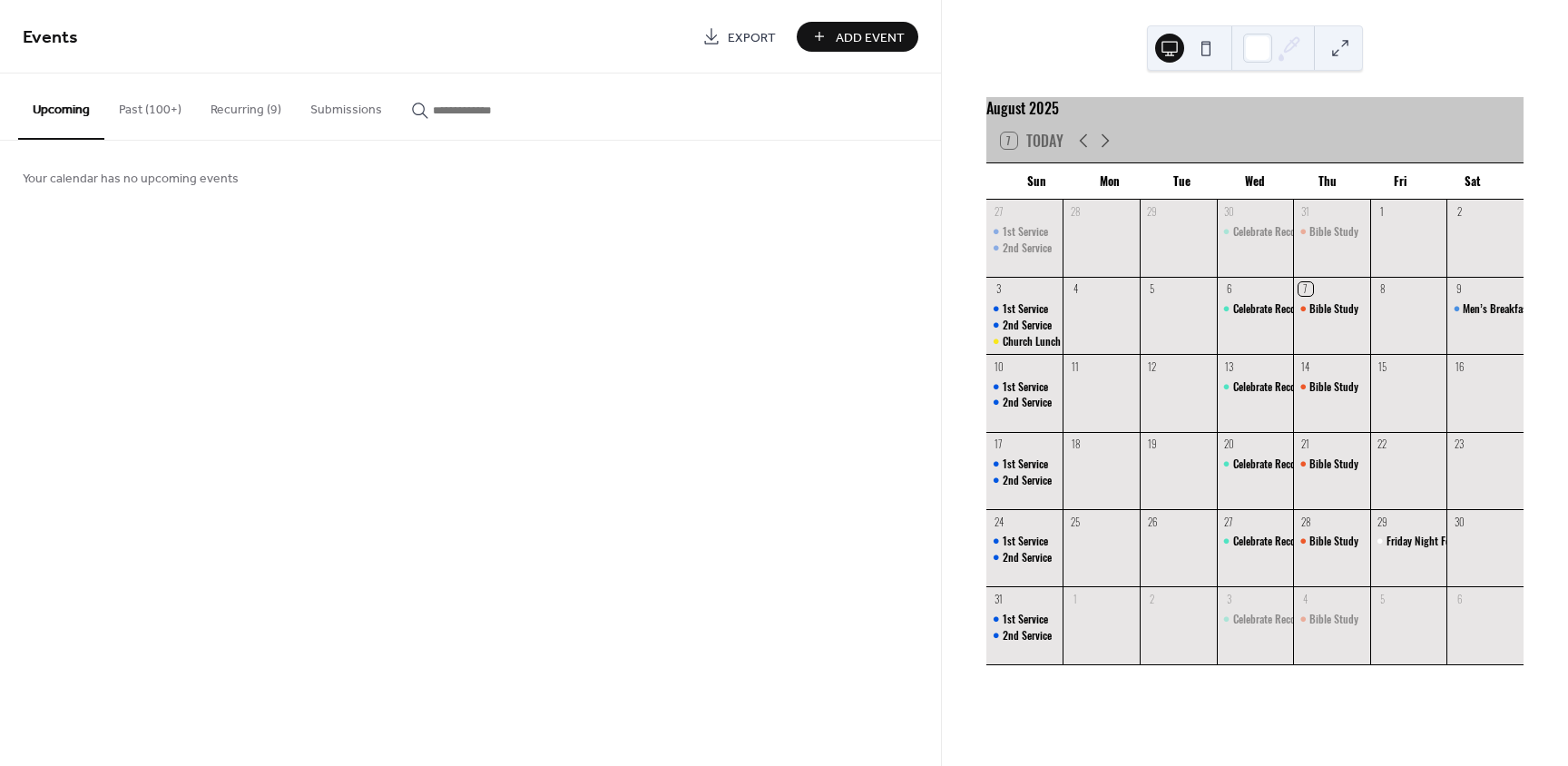 scroll, scrollTop: 0, scrollLeft: 0, axis: both 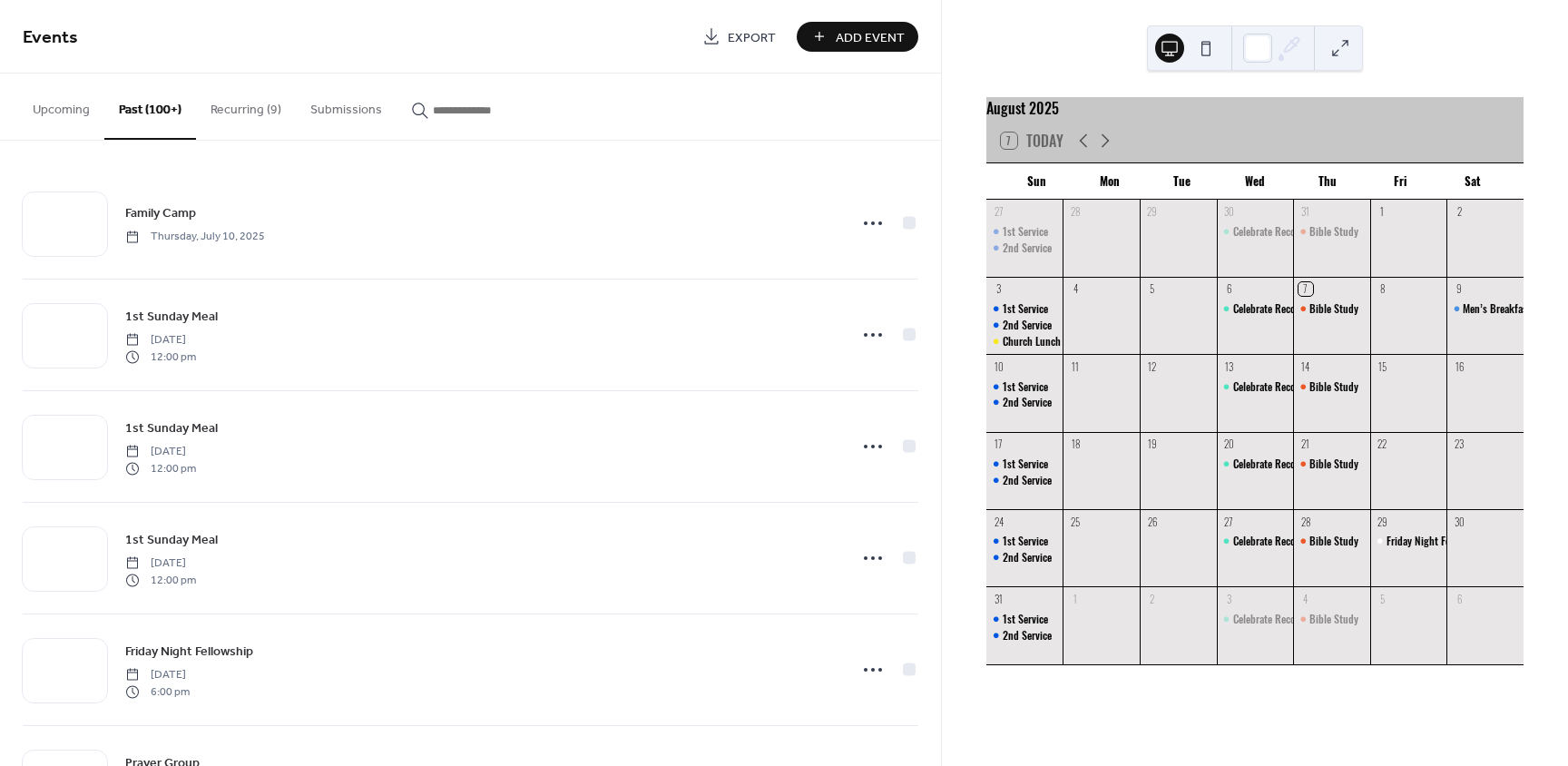 click on "Recurring (9)" at bounding box center (246, 105) 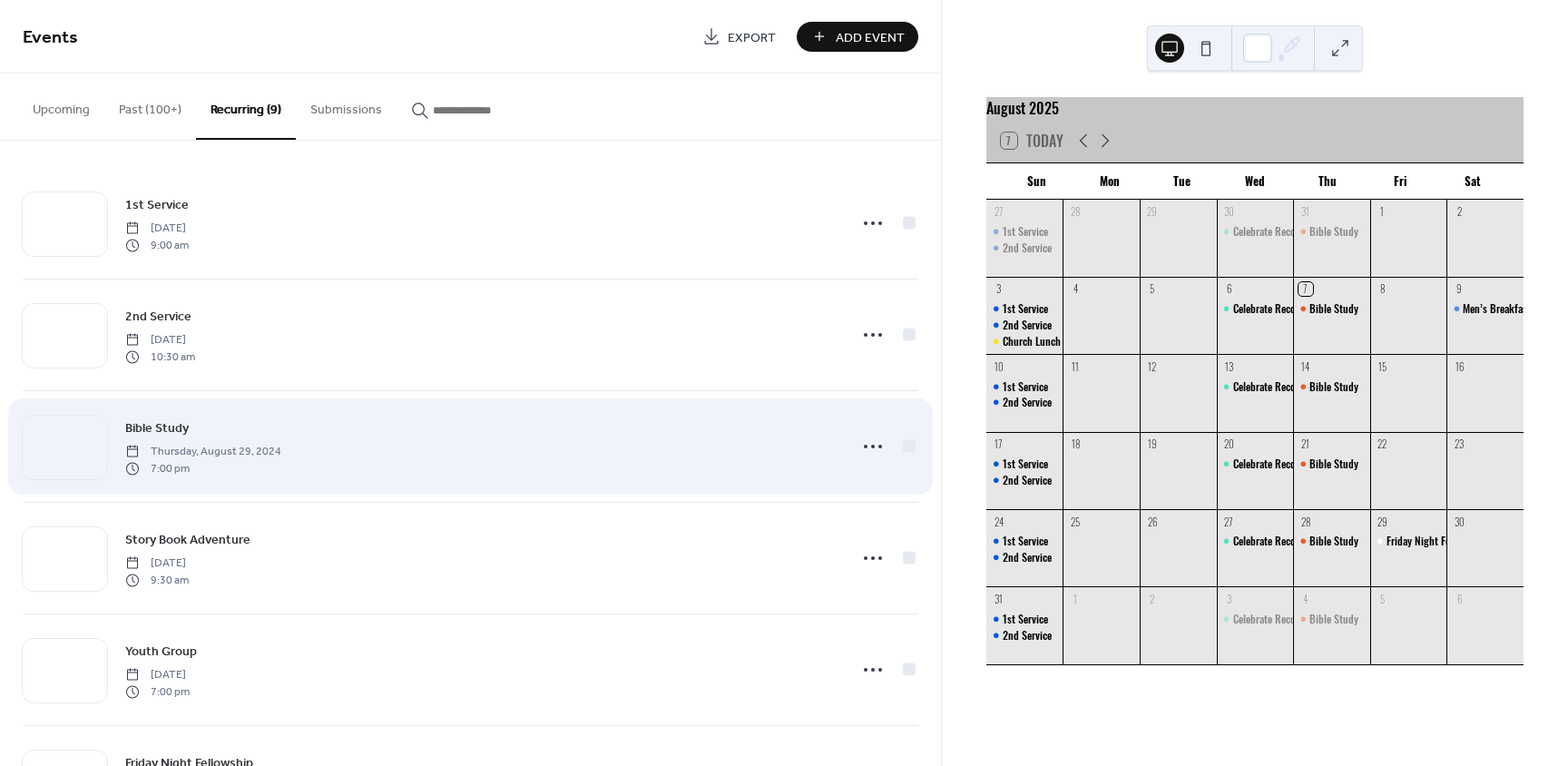 click on "Bible Study" at bounding box center (157, 428) 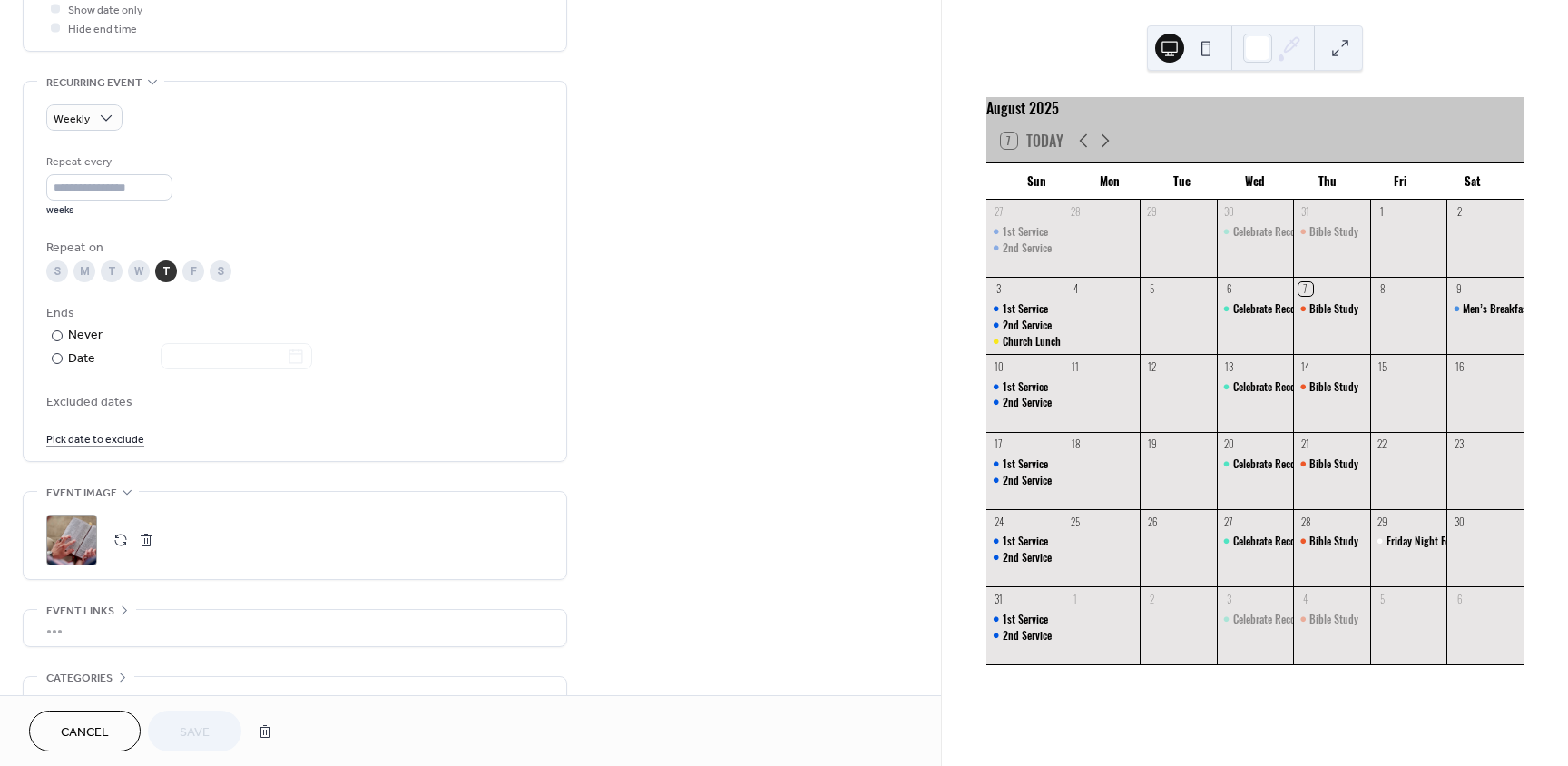 scroll, scrollTop: 726, scrollLeft: 0, axis: vertical 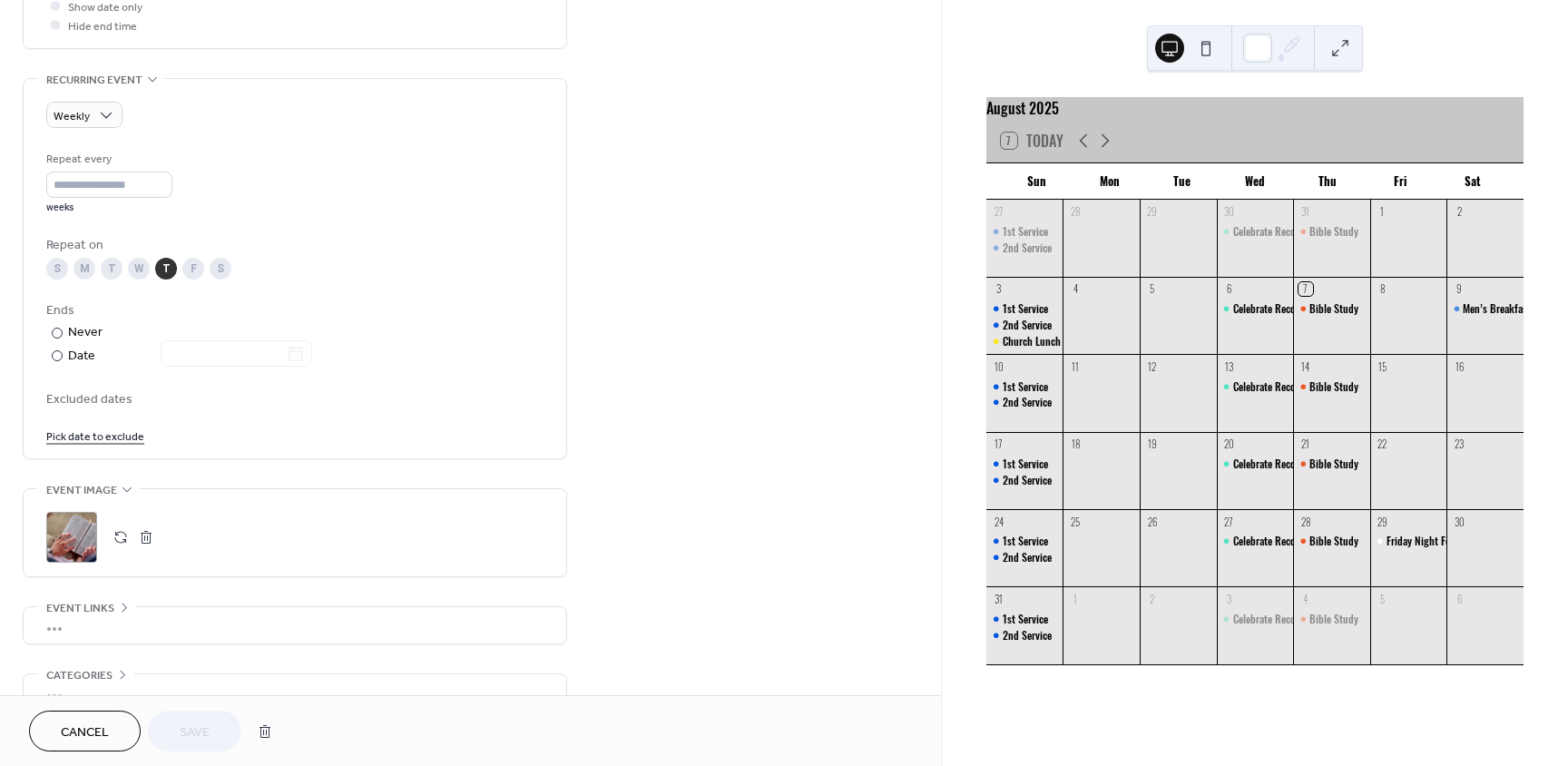 click on "Pick date to exclude" at bounding box center (95, 435) 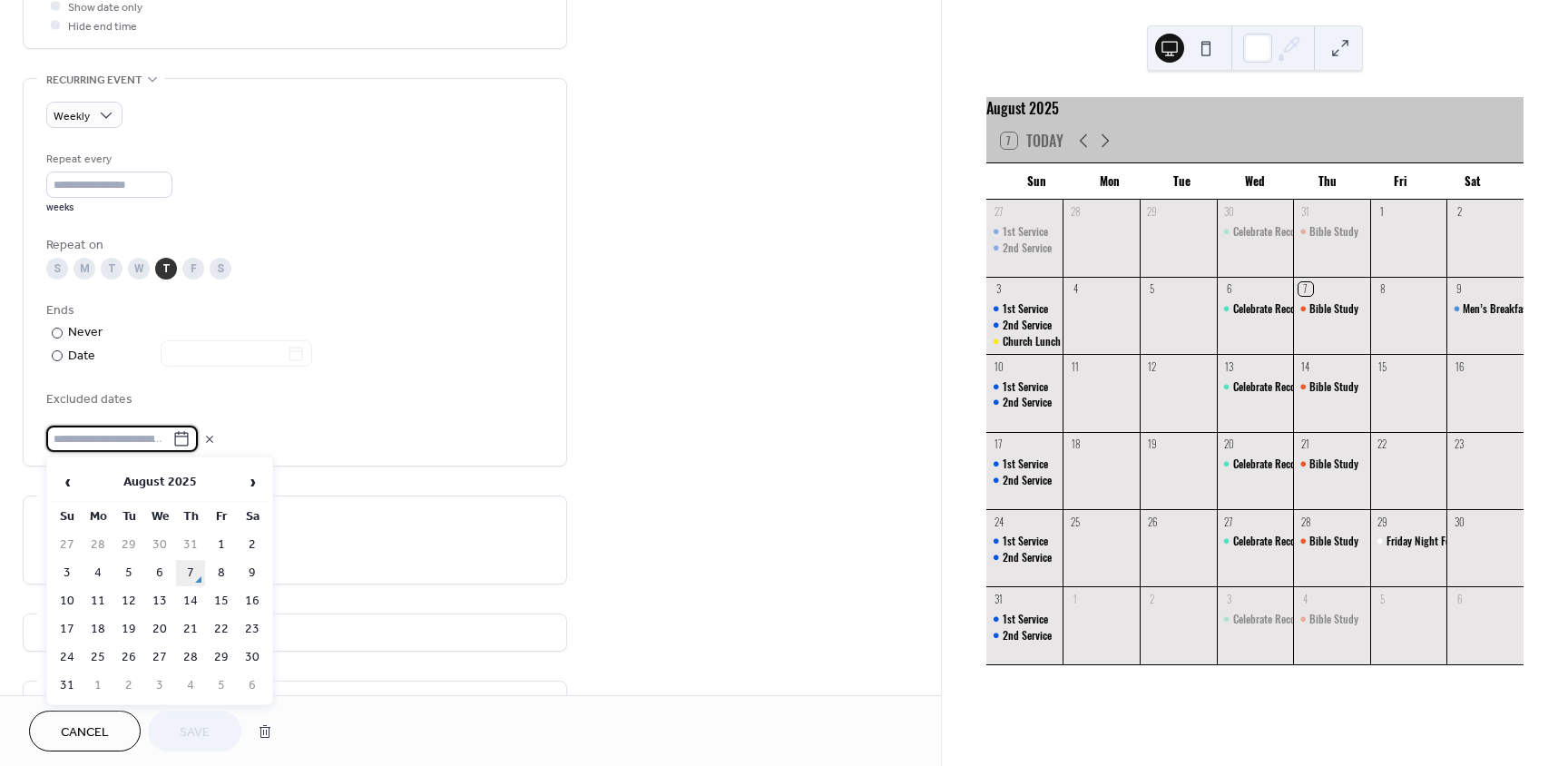 click on "7" at bounding box center (191, 573) 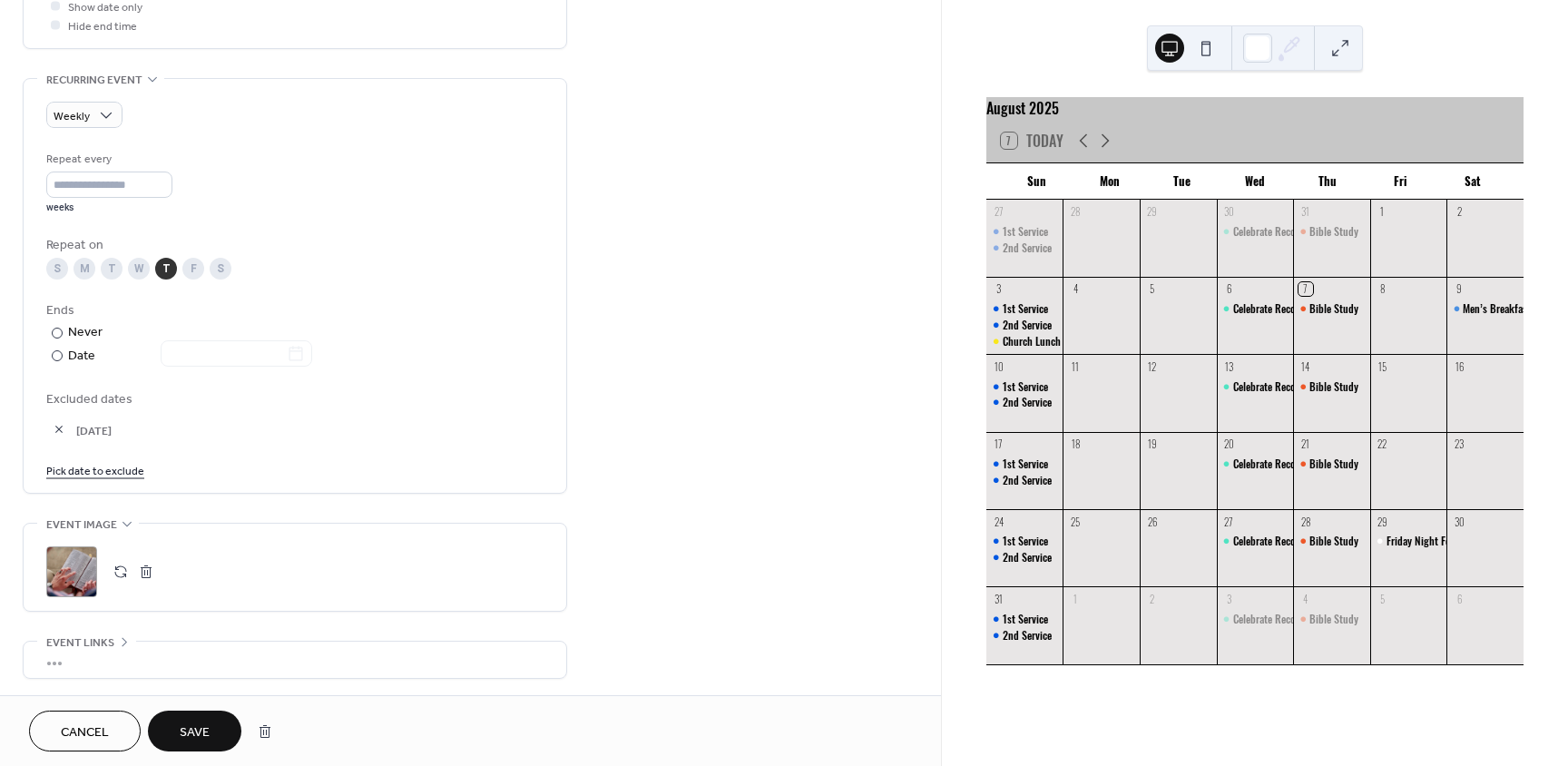click on "Save" at bounding box center (194, 732) 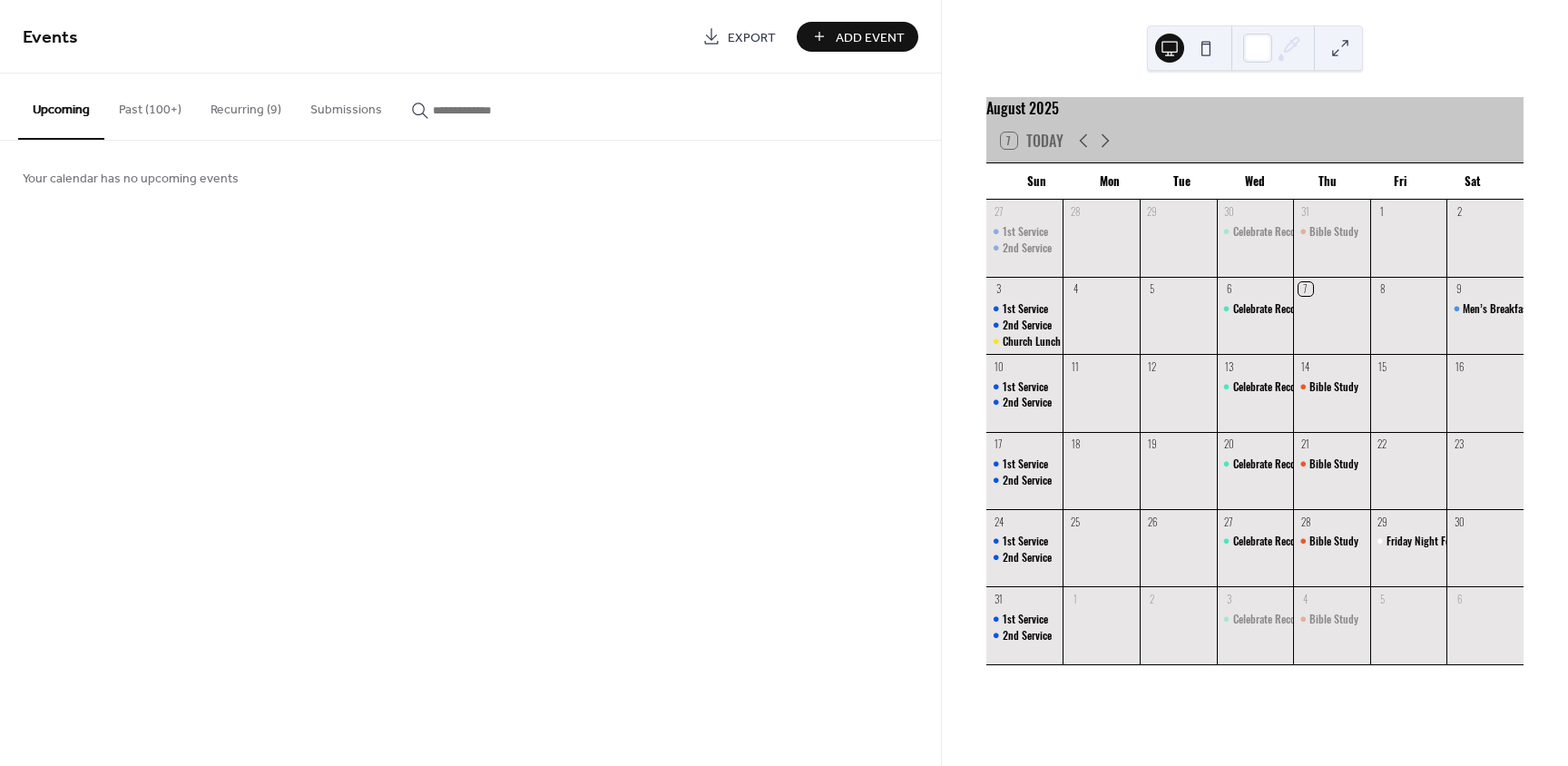 click on "Upcoming" at bounding box center (61, 106) 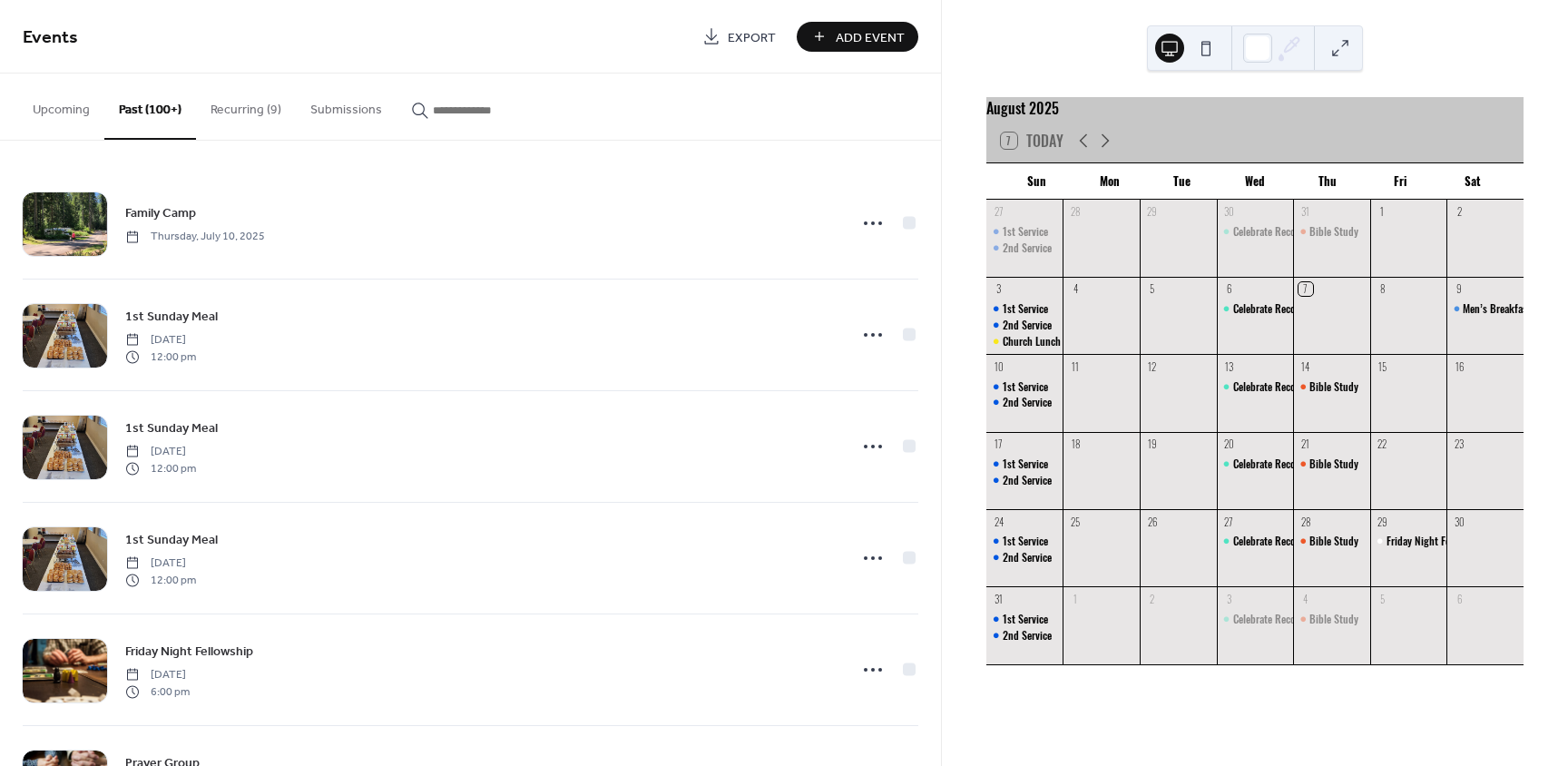 click on "Recurring (9)" at bounding box center [246, 105] 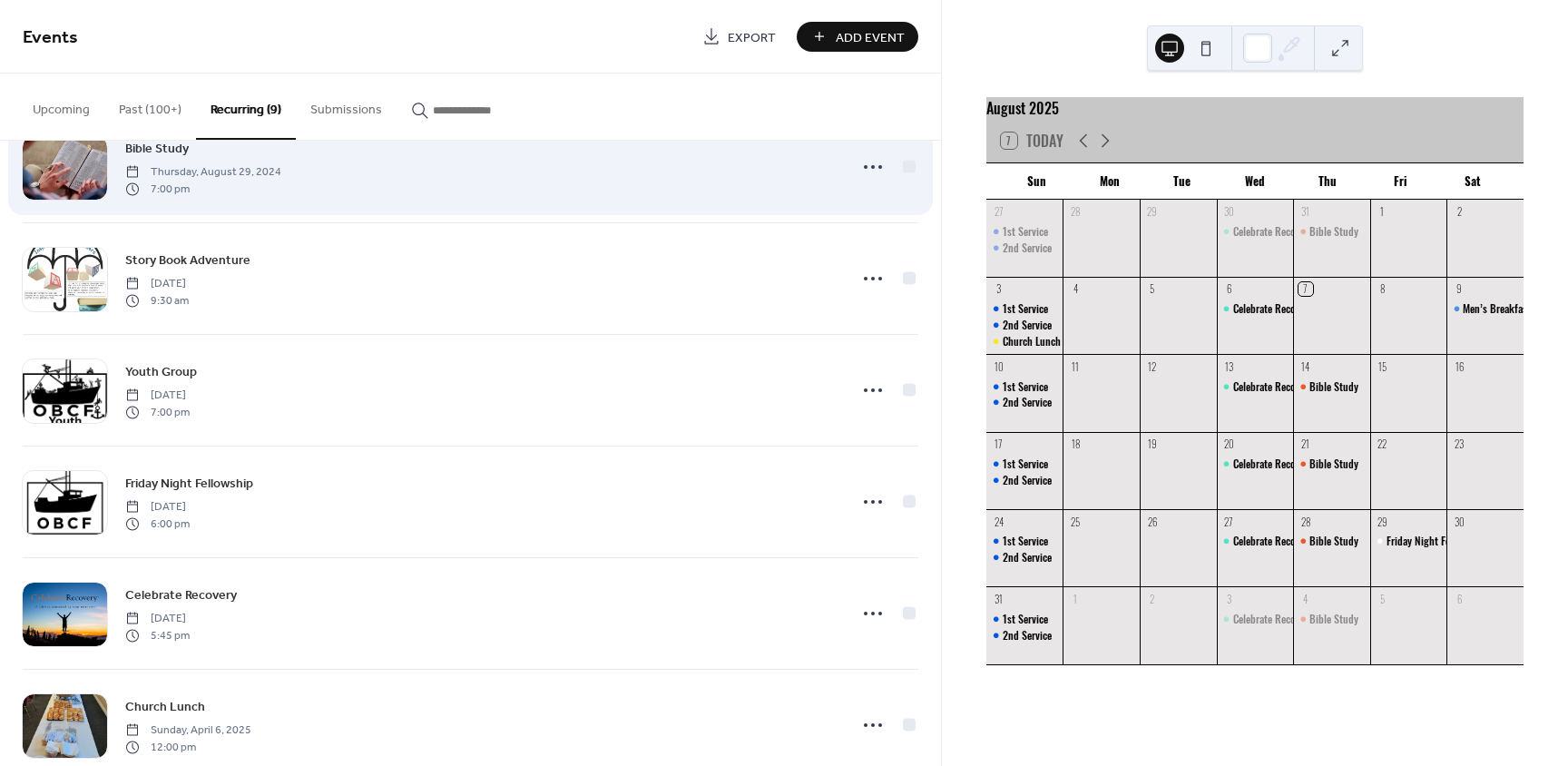 scroll, scrollTop: 363, scrollLeft: 0, axis: vertical 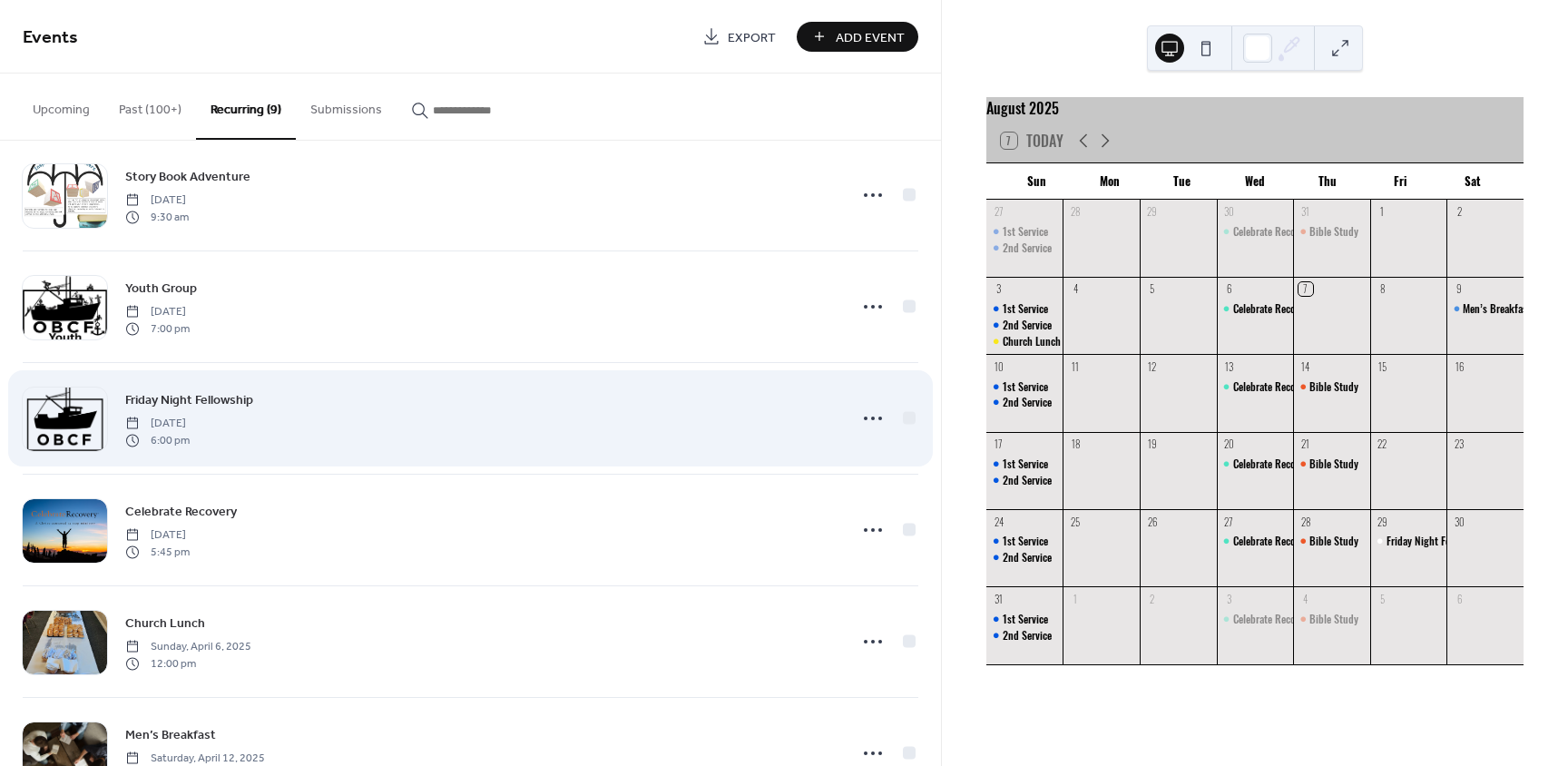 click on "Friday Night Fellowship" at bounding box center (189, 400) 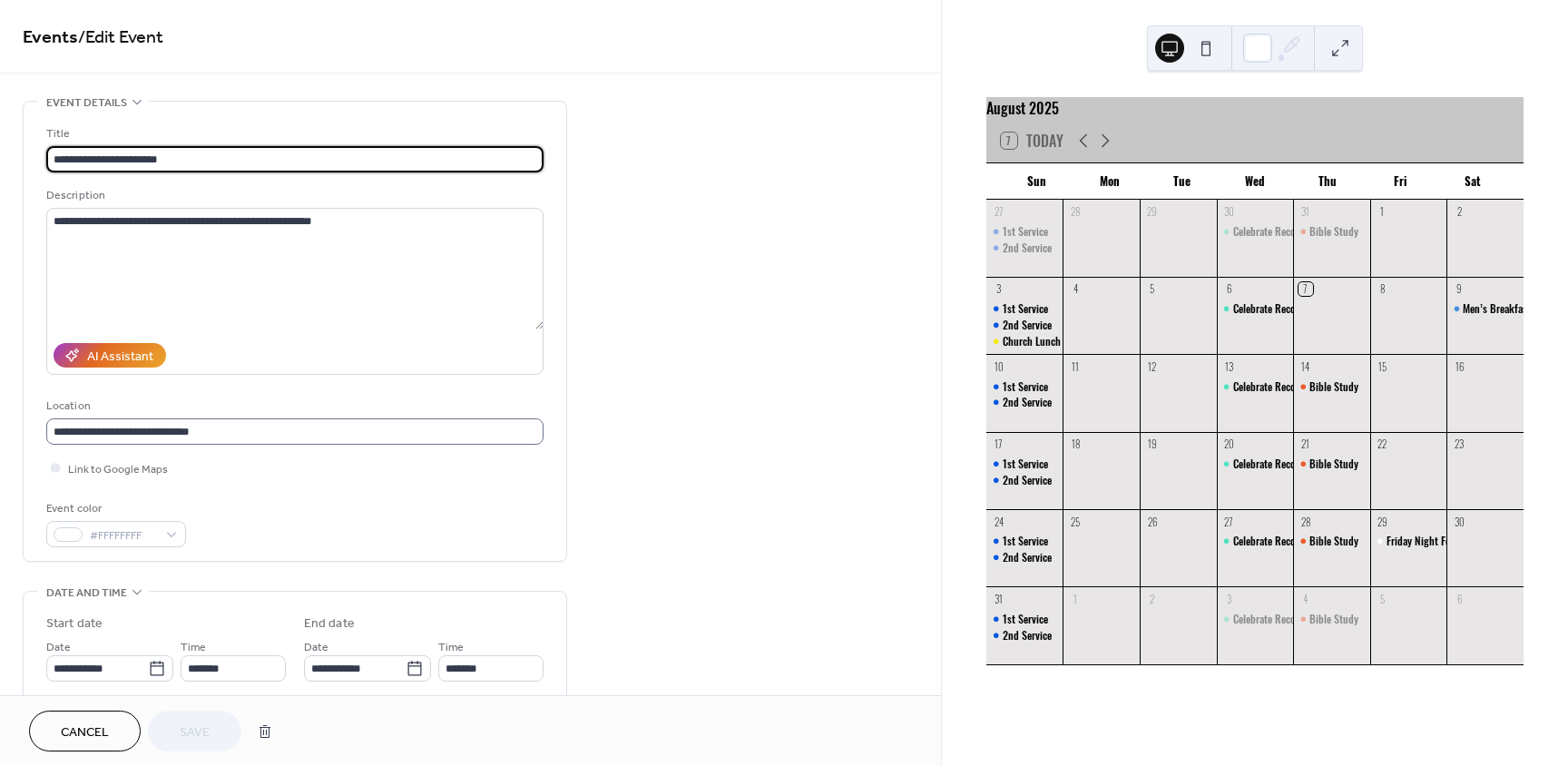 scroll, scrollTop: 1, scrollLeft: 0, axis: vertical 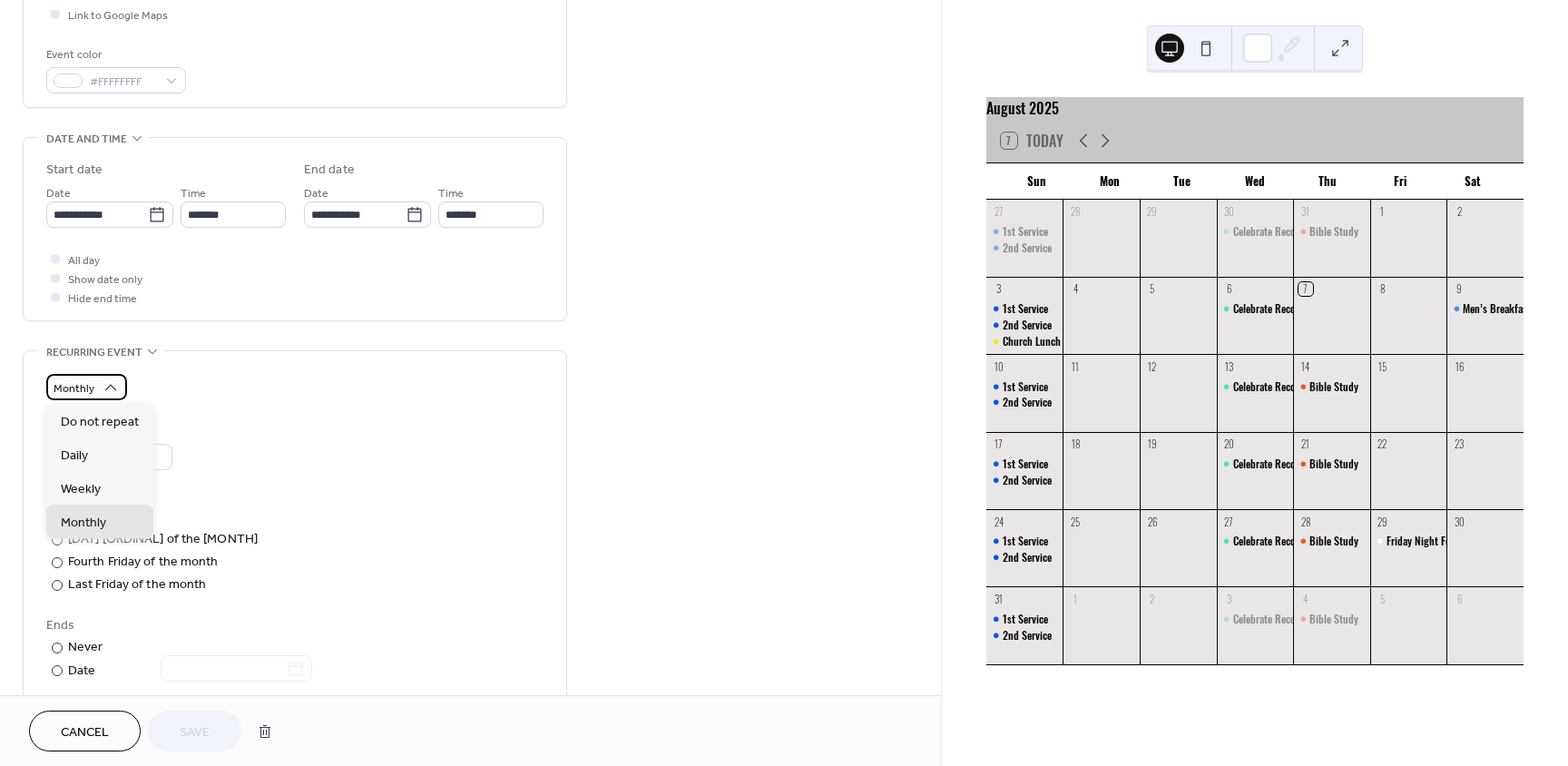 click on "Monthly" at bounding box center (74, 388) 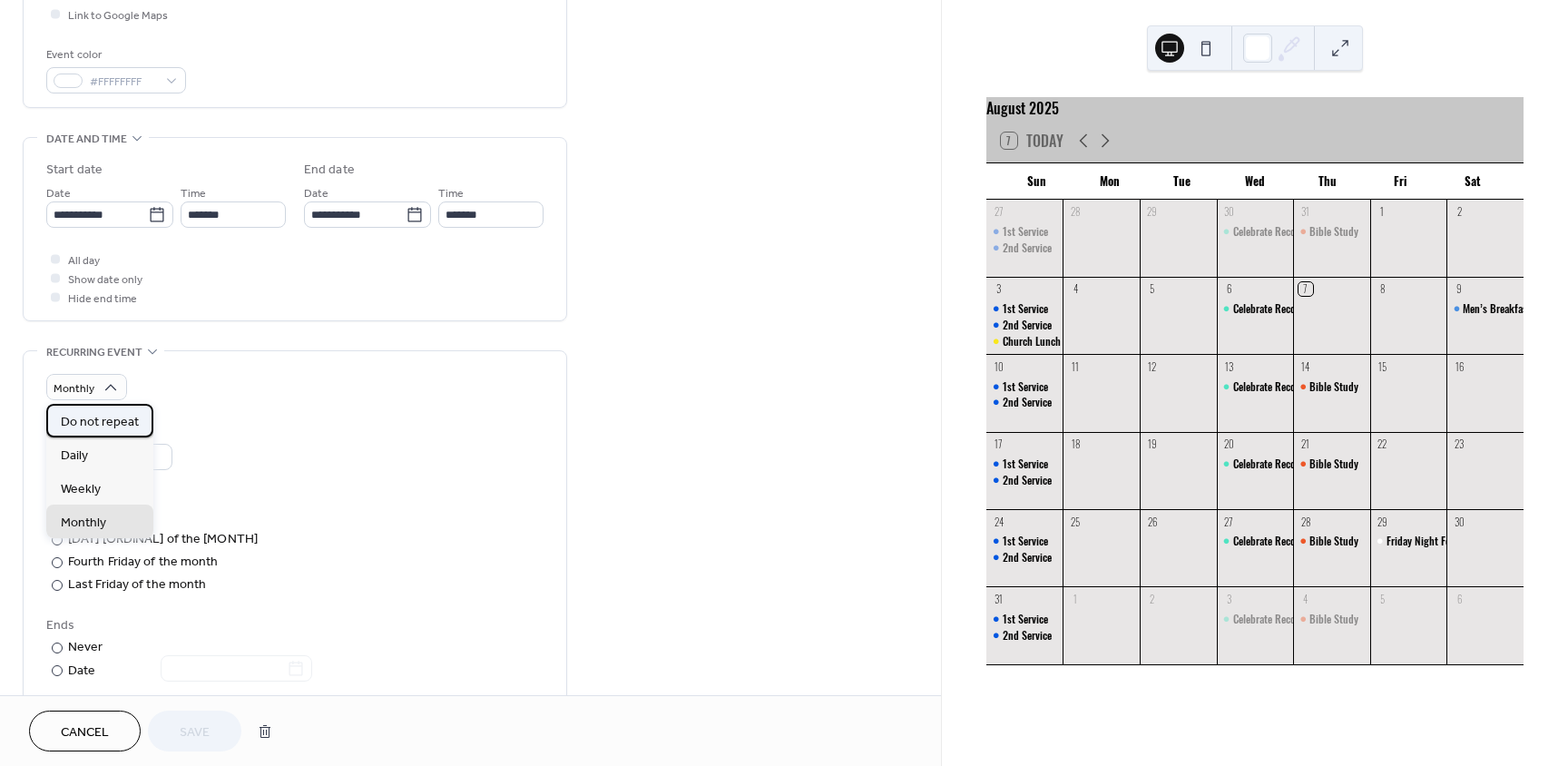 click on "Do not repeat" at bounding box center (100, 422) 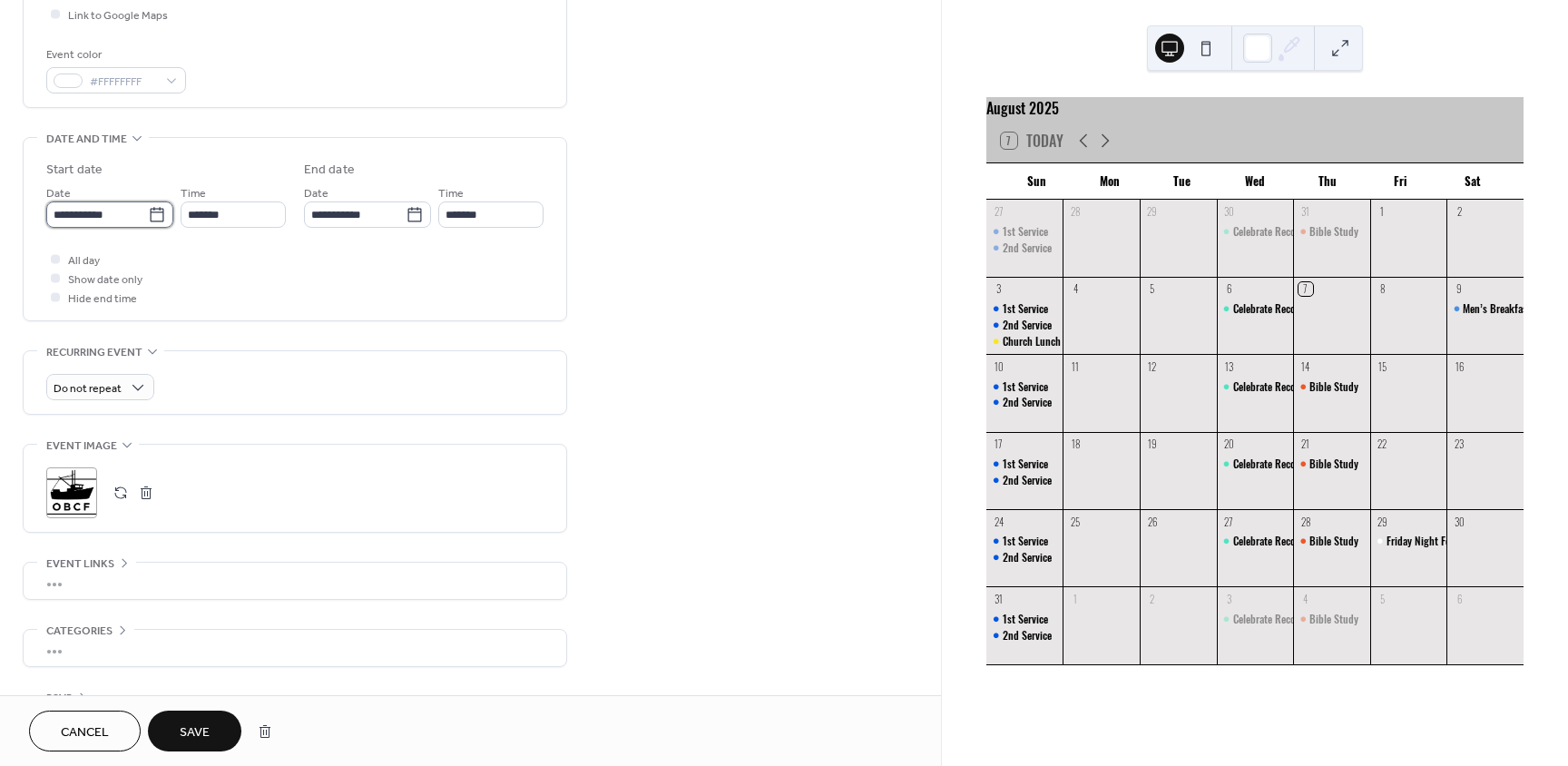 click on "**********" at bounding box center (97, 214) 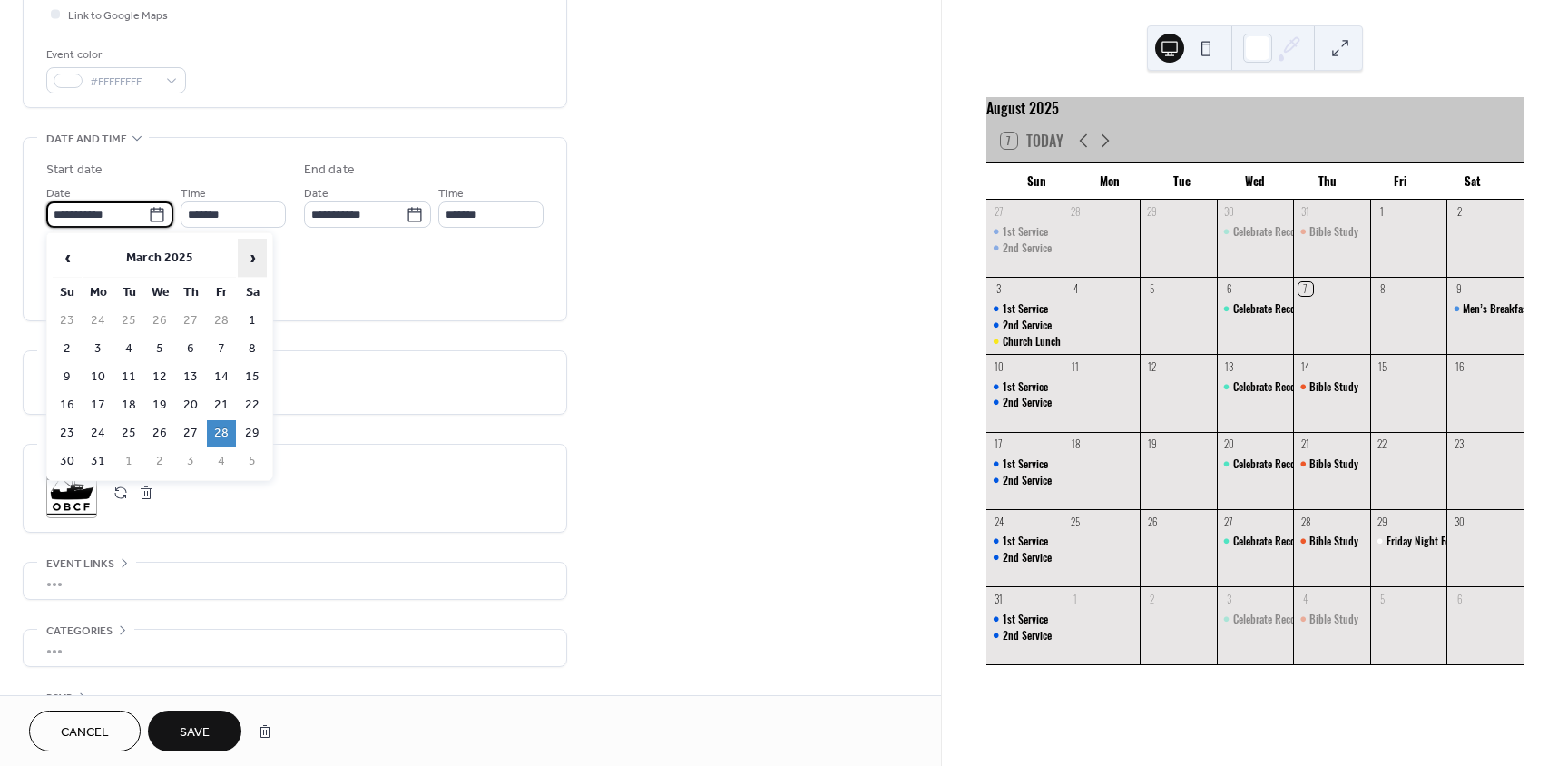 click on "›" at bounding box center (252, 258) 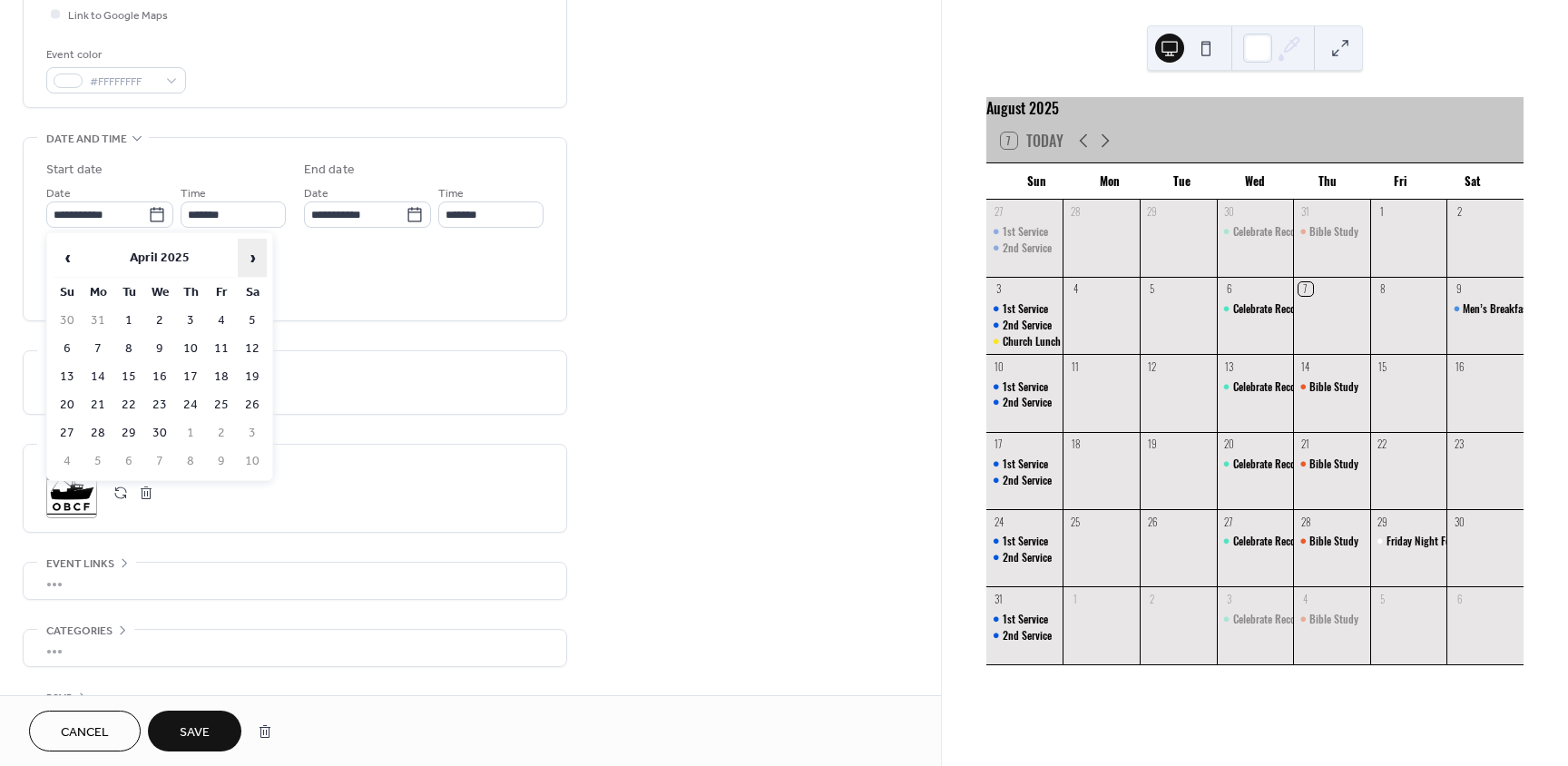 click on "›" at bounding box center [252, 258] 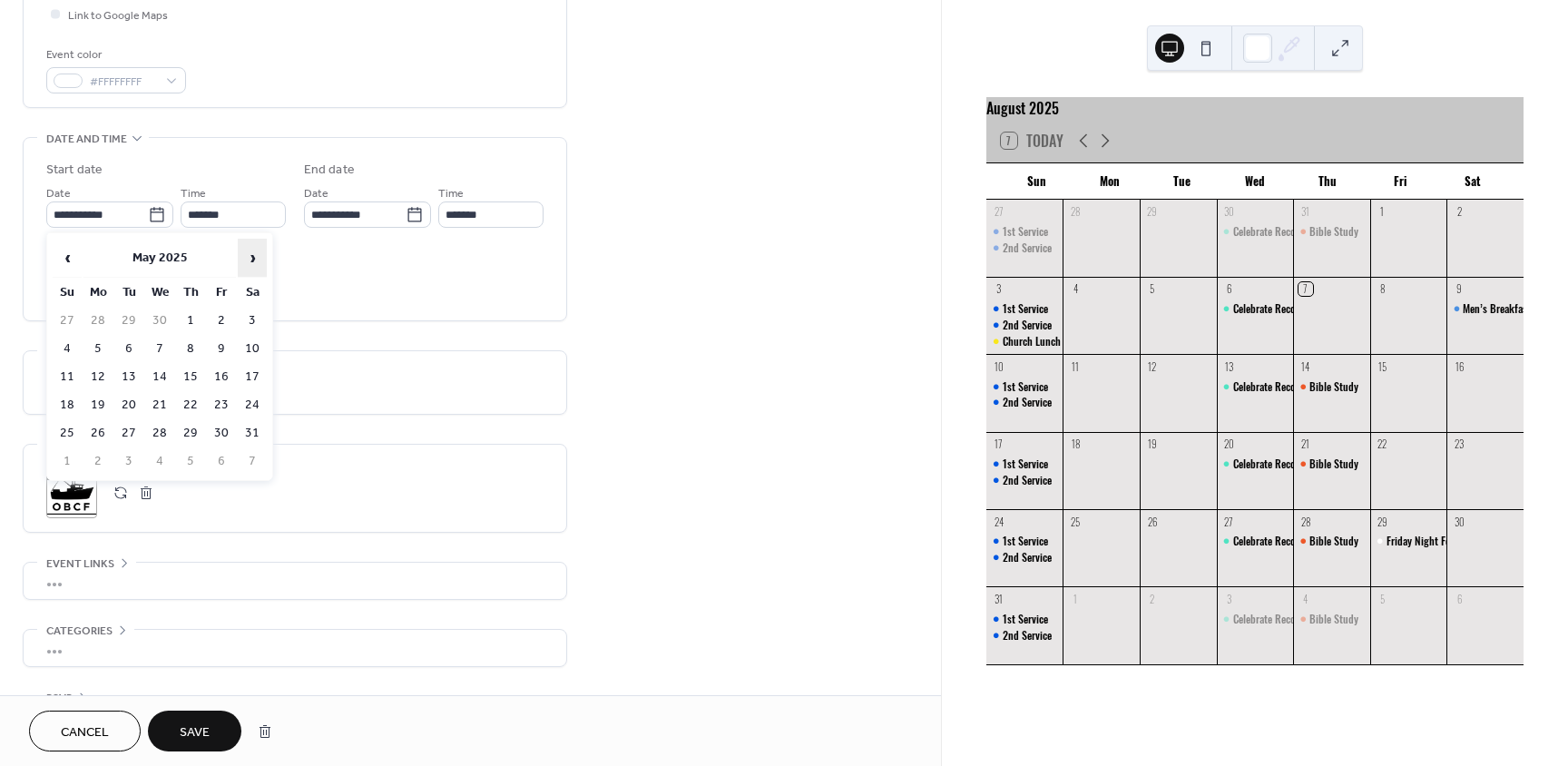 click on "›" at bounding box center (252, 258) 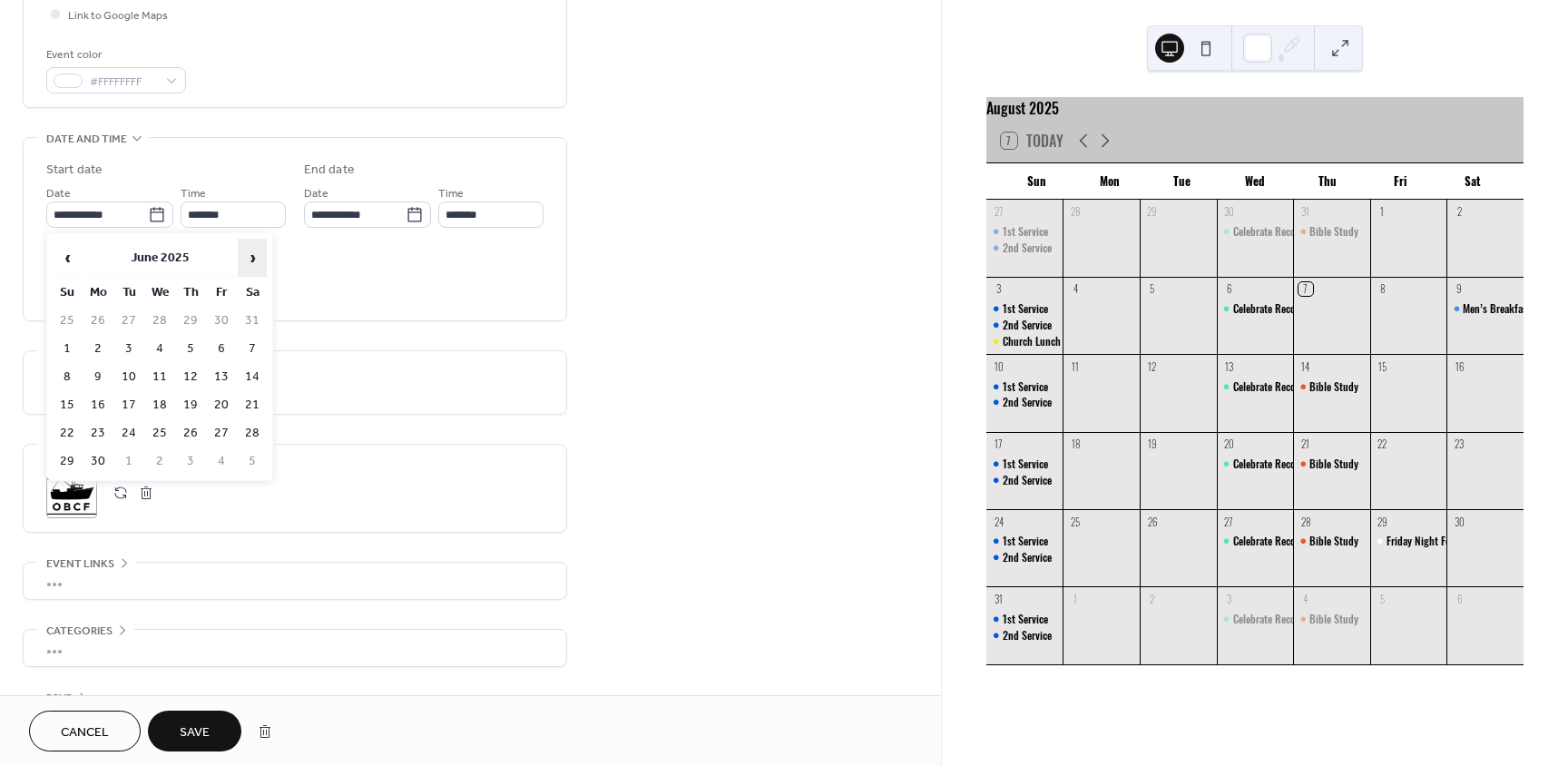 click on "›" at bounding box center (252, 258) 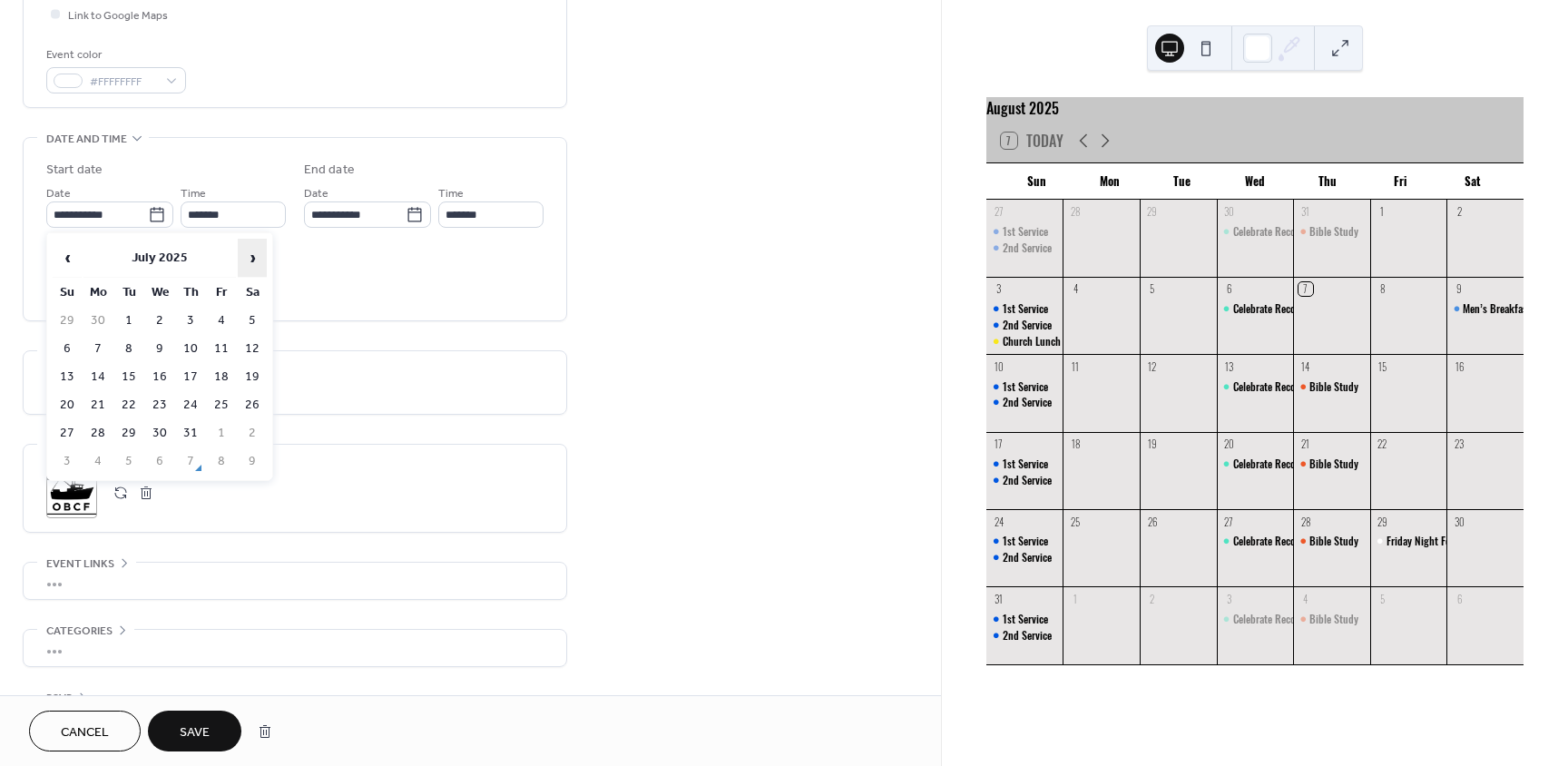 click on "›" at bounding box center [252, 258] 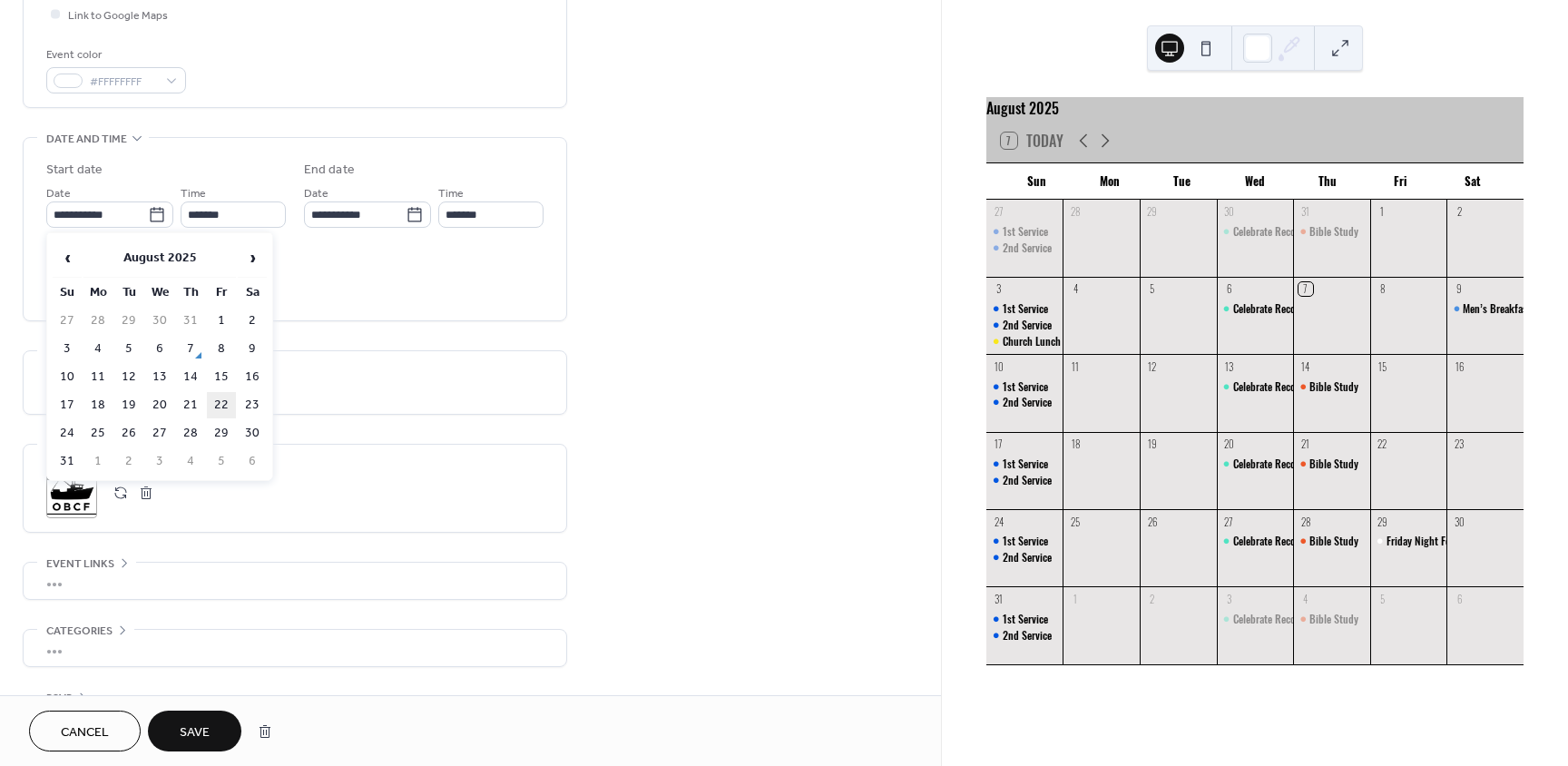 click on "22" at bounding box center (221, 405) 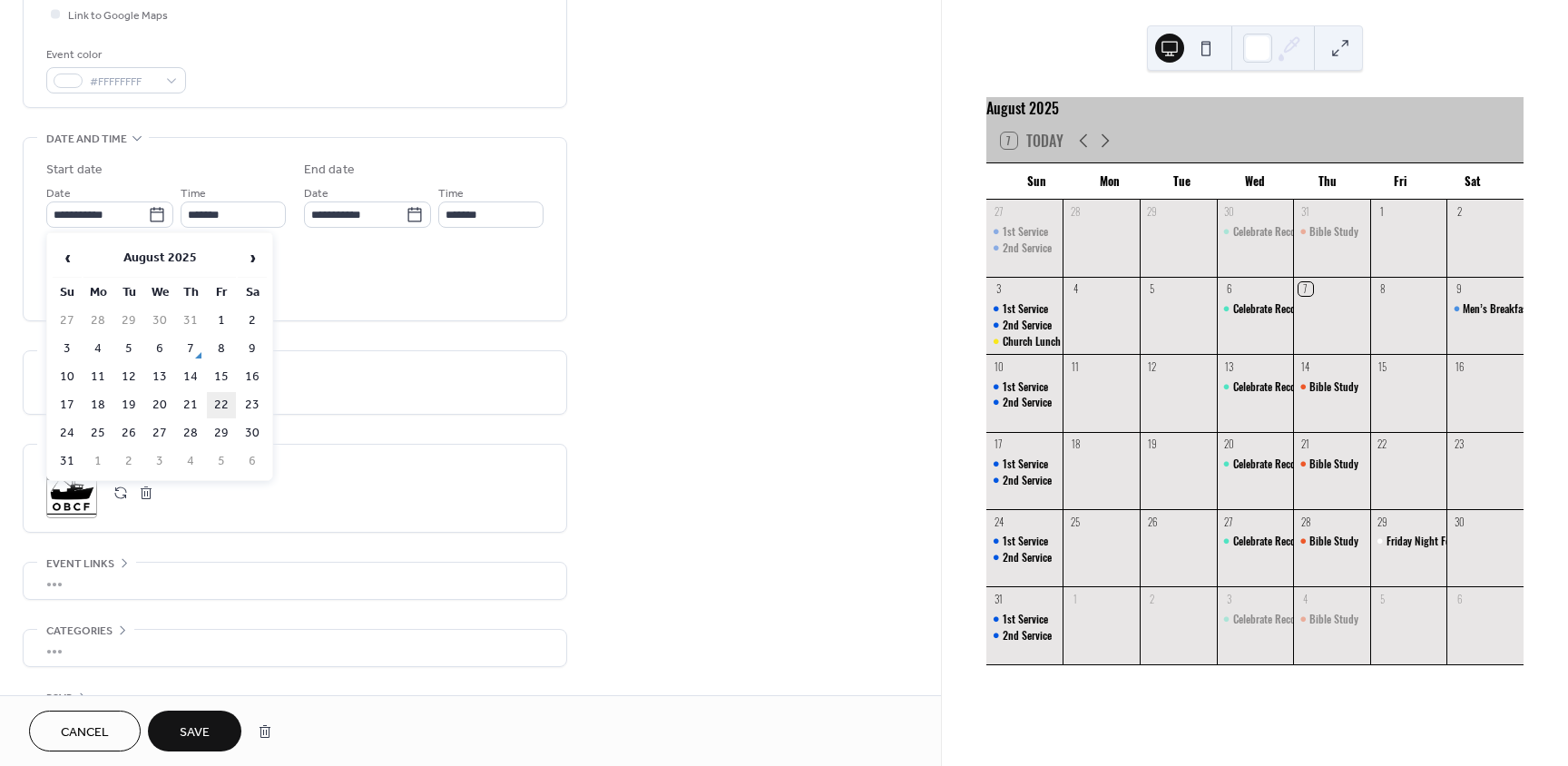 type on "**********" 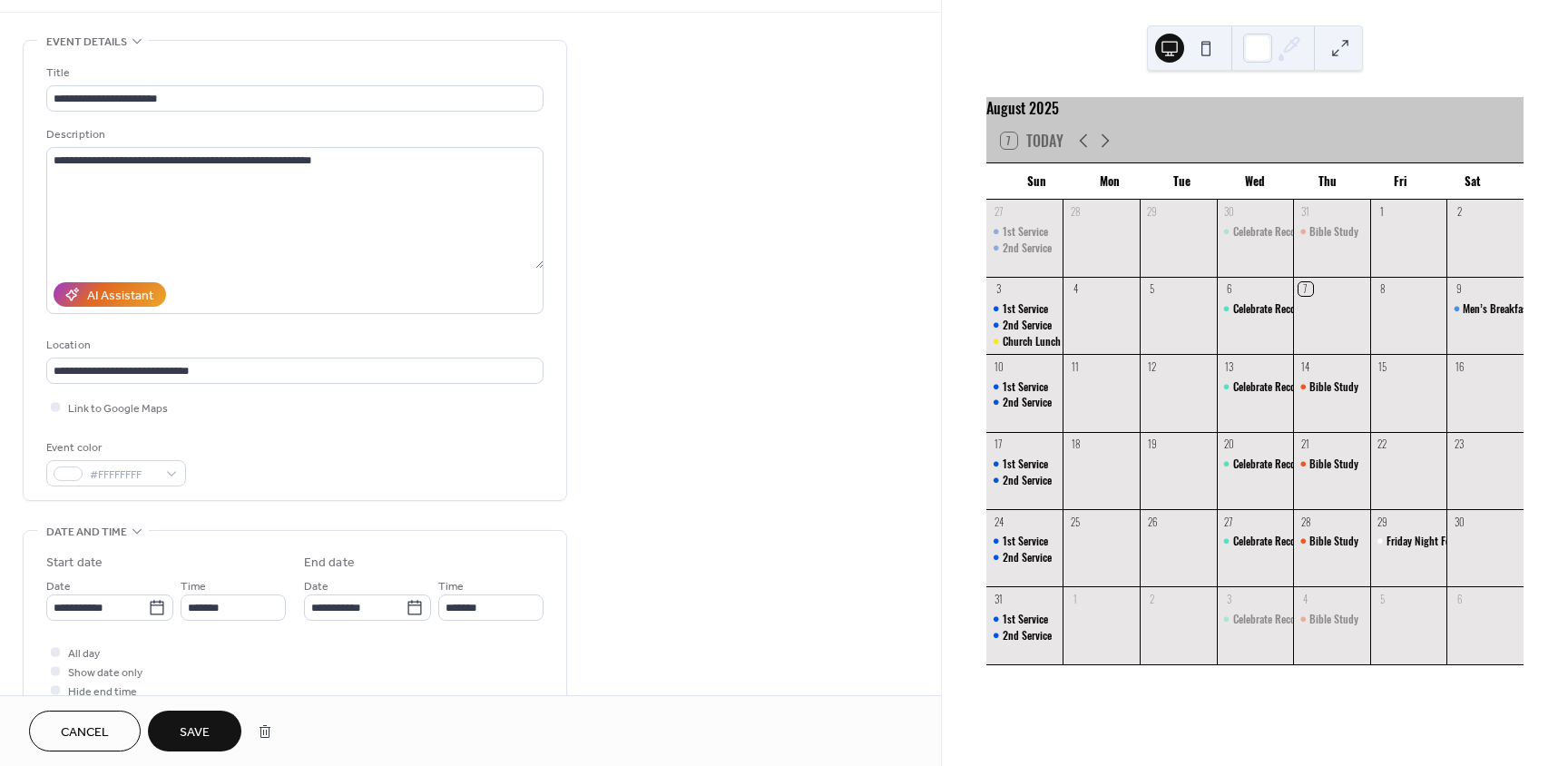 scroll, scrollTop: 0, scrollLeft: 0, axis: both 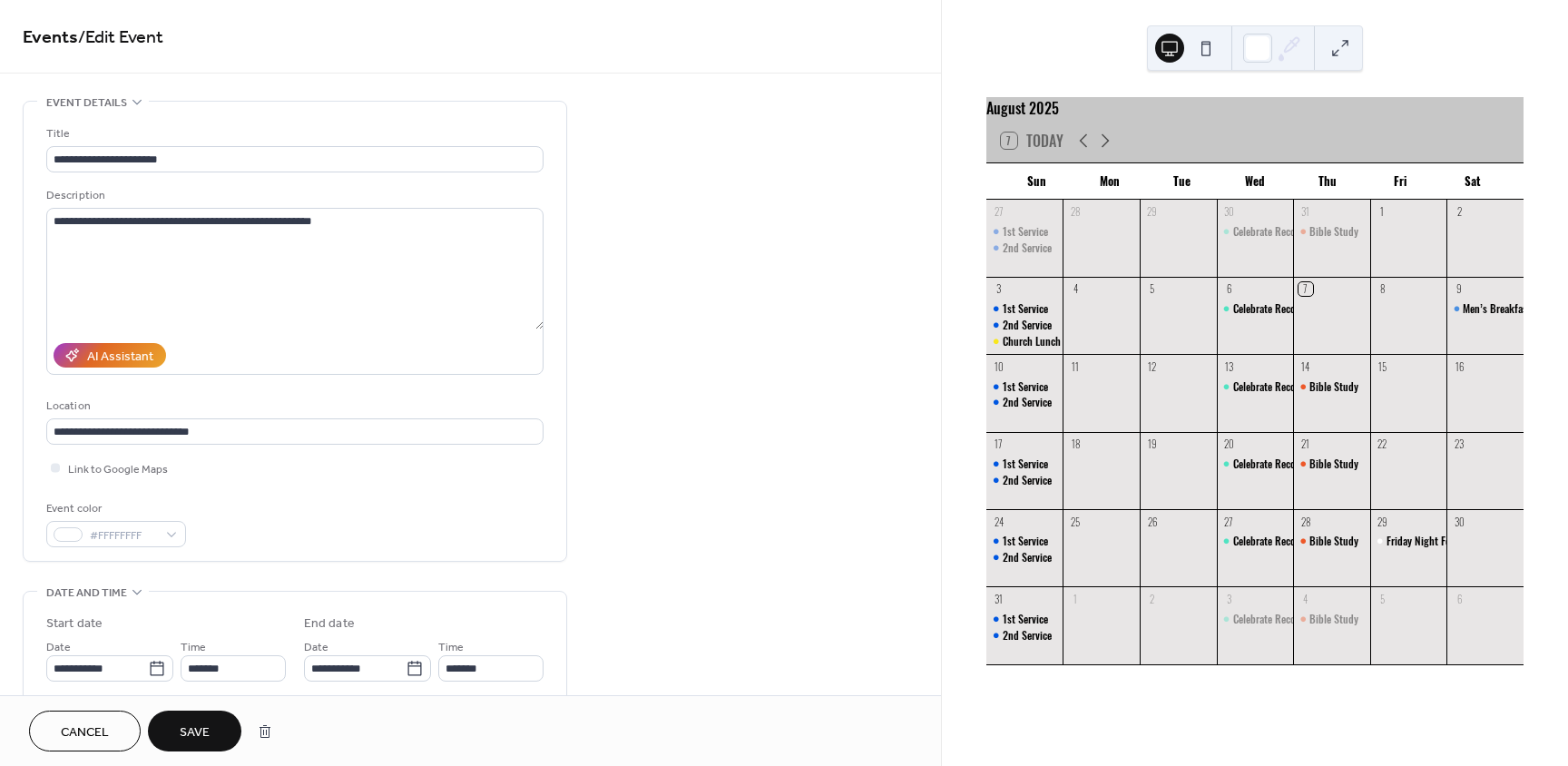 click on "Save" at bounding box center (194, 732) 